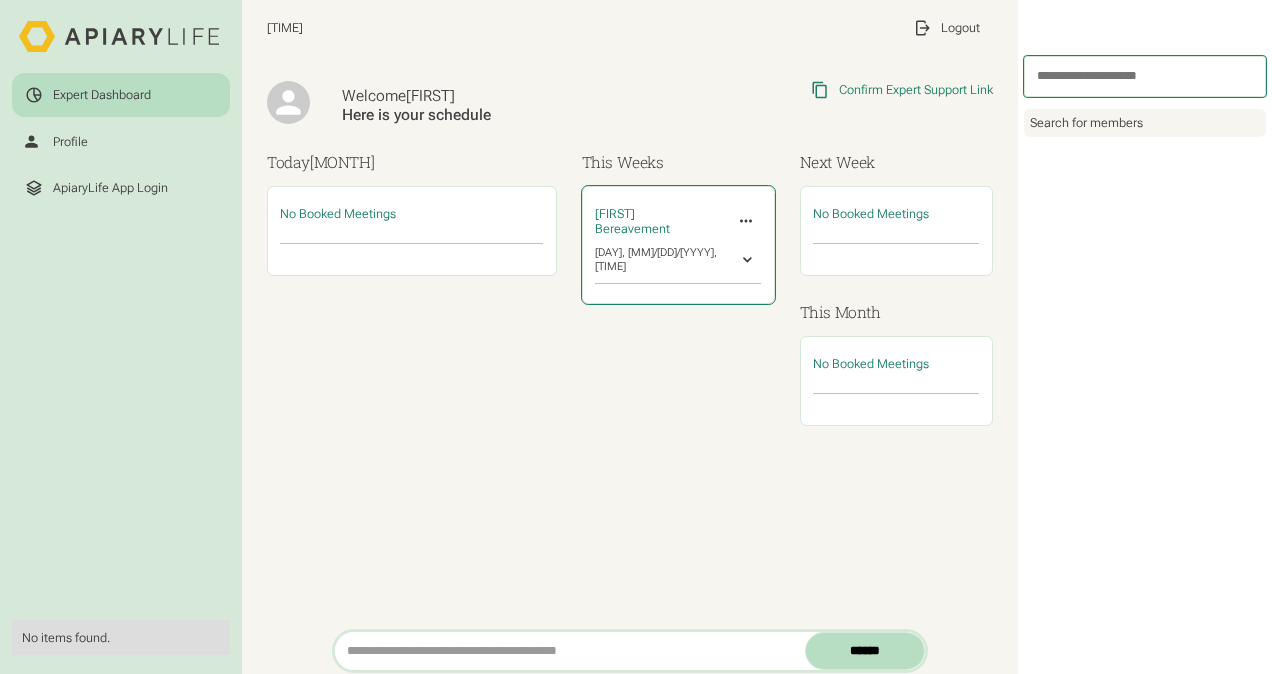 scroll, scrollTop: 0, scrollLeft: 0, axis: both 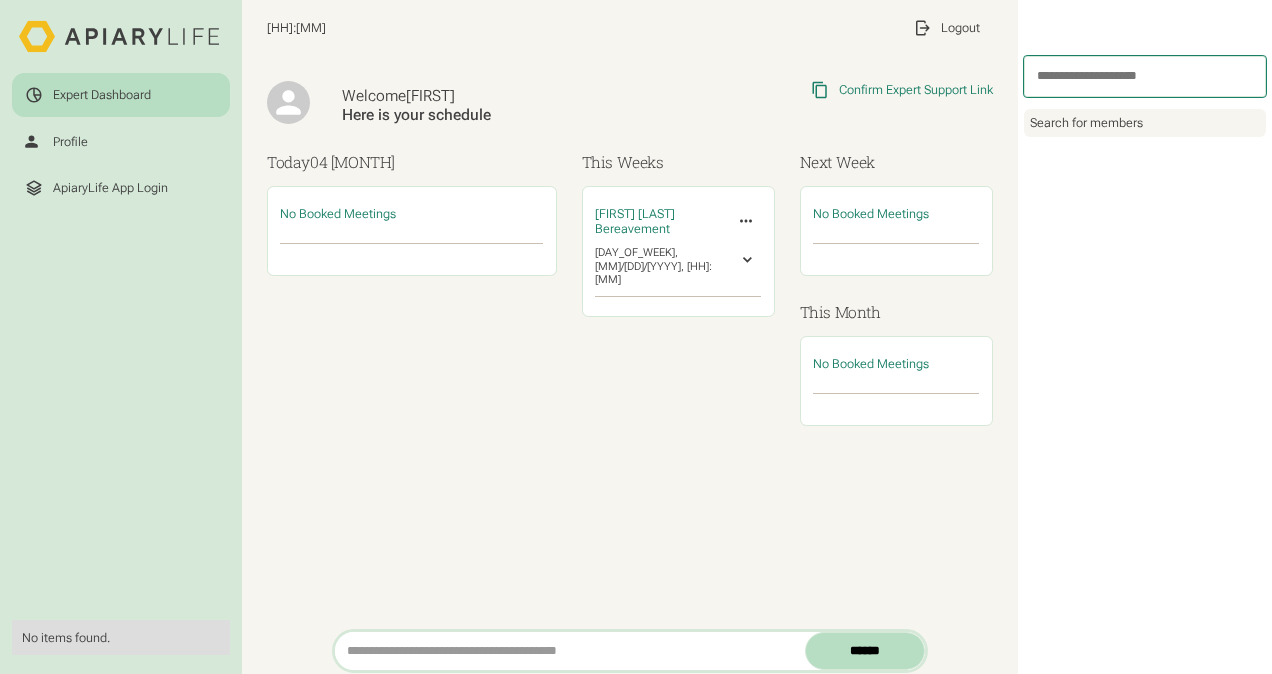 click on "Expert Dashboard
Profile
ApiaryLife App Login No items found.
17:13 My Profile Profile Settings Log Out Logout Welcome  Jade Here is your schedule Copied Link to Clipboard Confirm Expert Support Link  https://app.apiary.life/app/engage/confirm-support Today  04 Aug   No Booked Meetings This Weeks Alice Fey Bereavement Invite Expert Cancel Meeting Invite Others Transfer to Expert Tue, 05/08/2025, 10:00 Start Call reschedule Next Week No Booked Meetings This Month No Booked Meetings ****** Search for members" at bounding box center (636, 337) 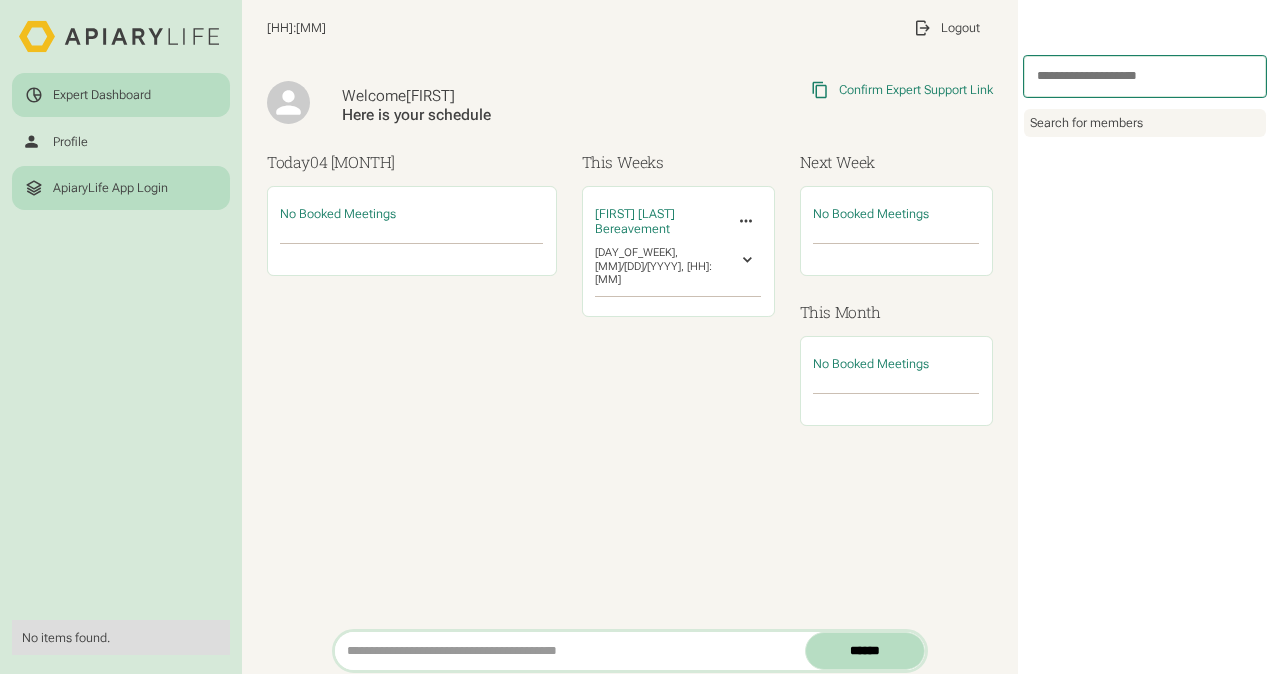 click on "ApiaryLife App Login" at bounding box center [121, 188] 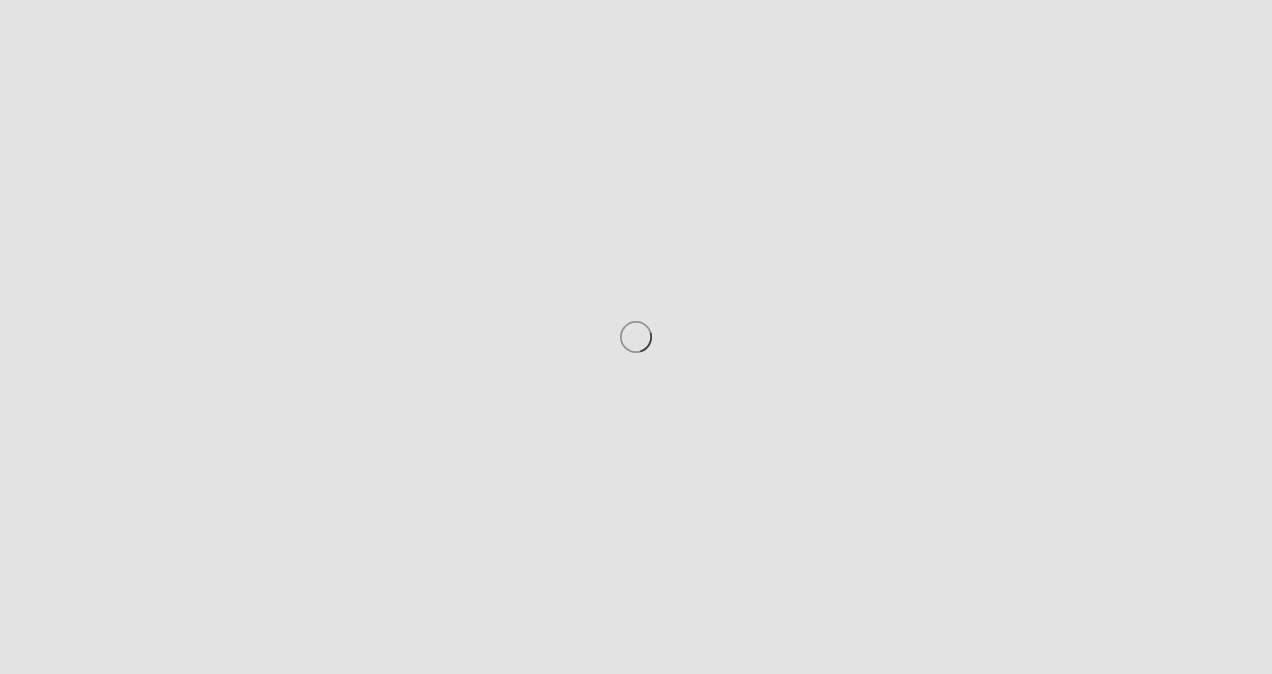 scroll, scrollTop: 0, scrollLeft: 0, axis: both 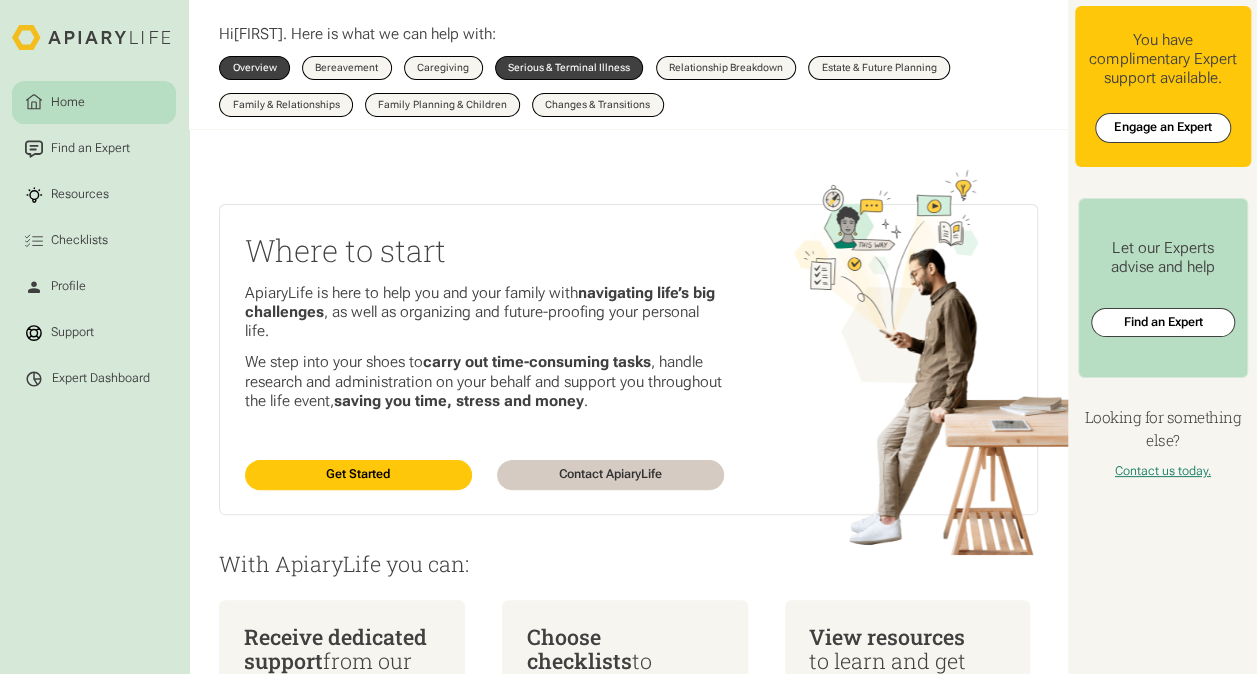 click on "Serious & Terminal Illness" at bounding box center (569, 68) 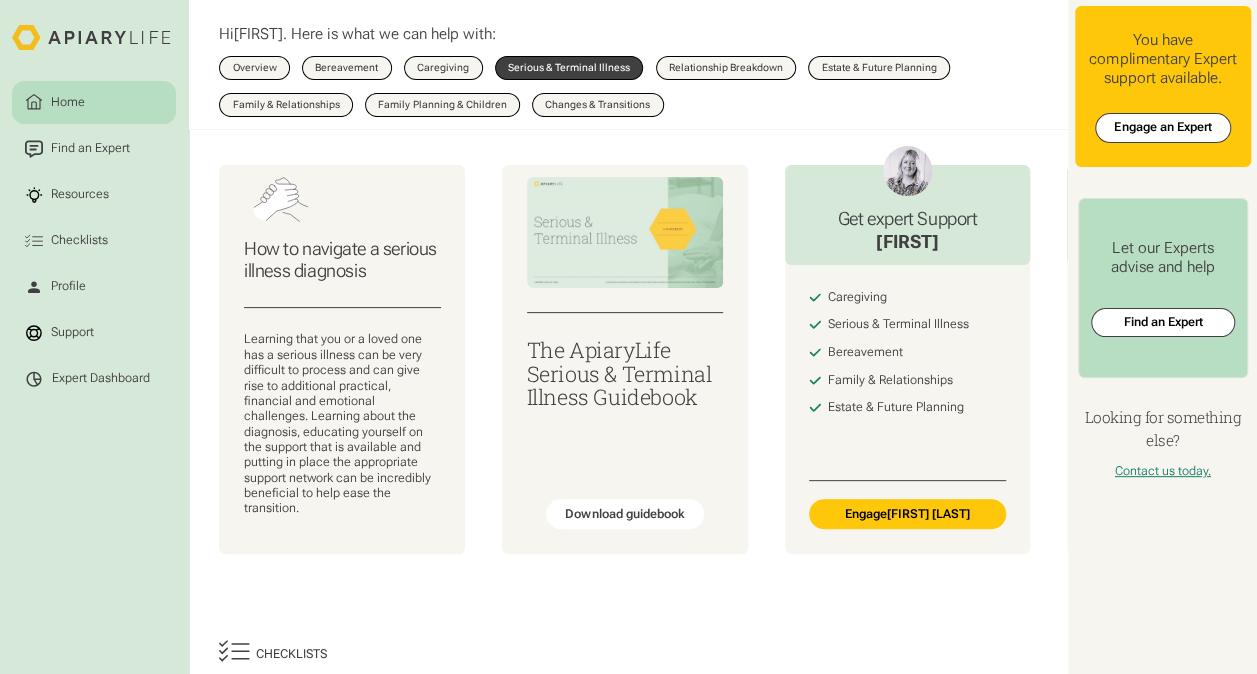 scroll, scrollTop: 100, scrollLeft: 0, axis: vertical 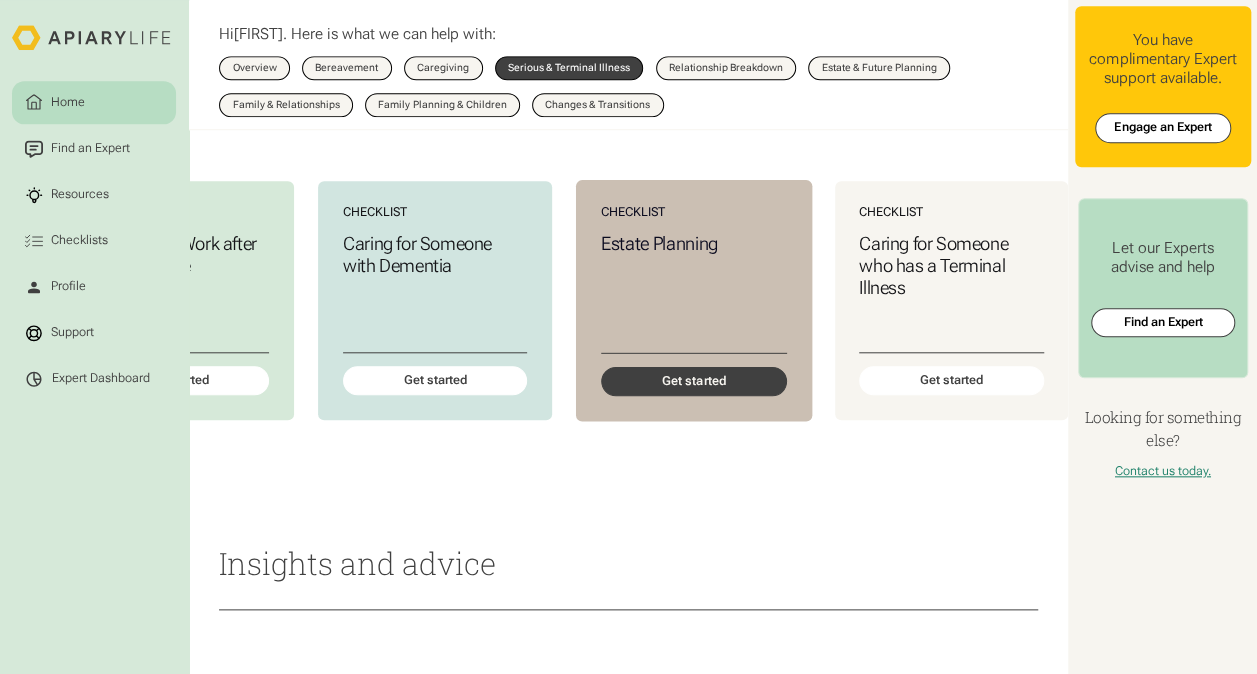 click on "Get started" at bounding box center (693, 381) 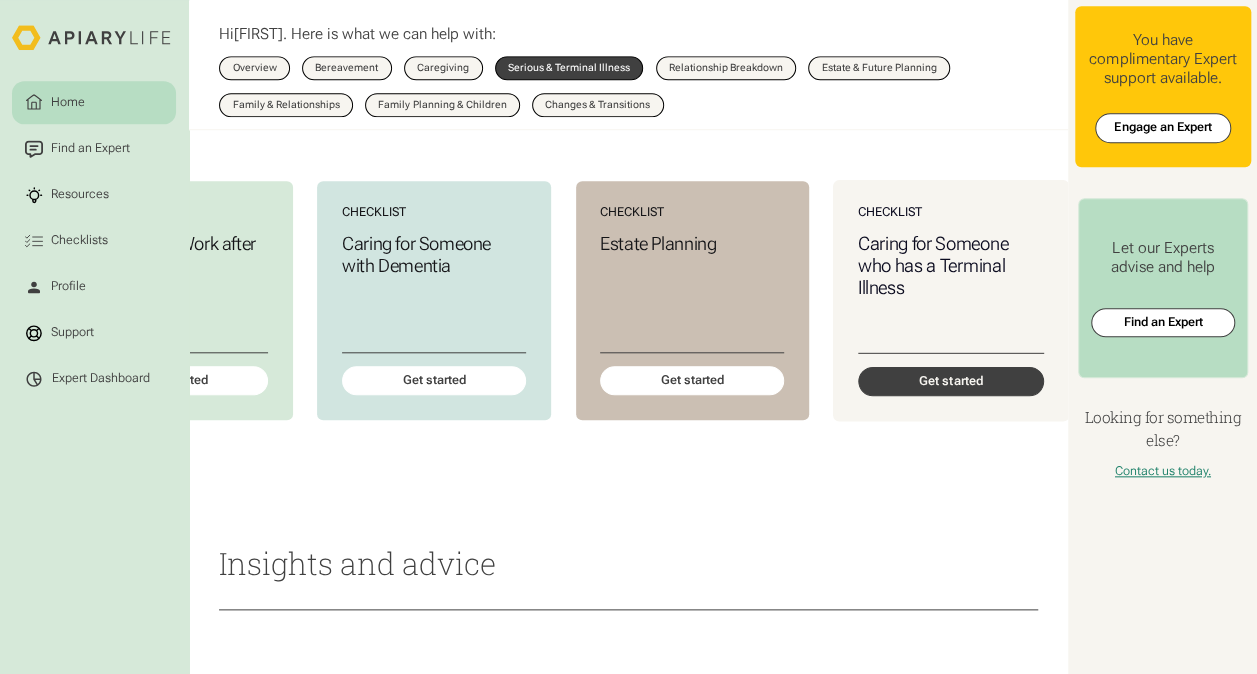 click on "Get started" at bounding box center (950, 381) 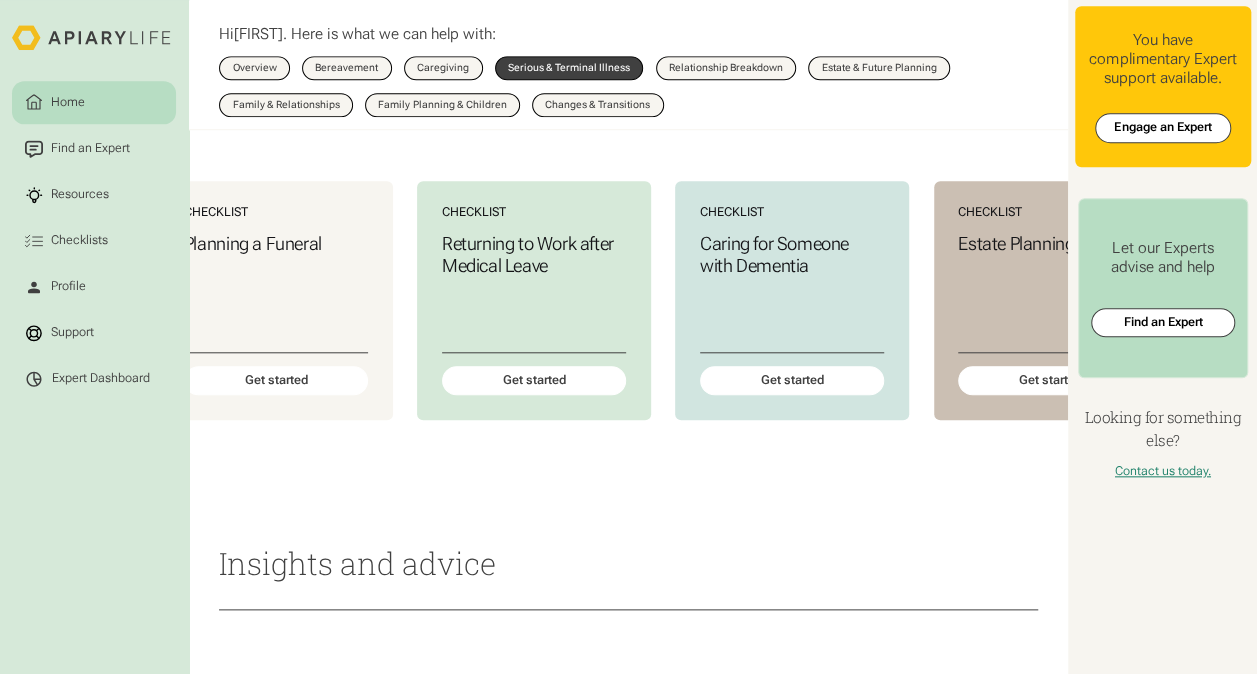 scroll, scrollTop: 0, scrollLeft: 0, axis: both 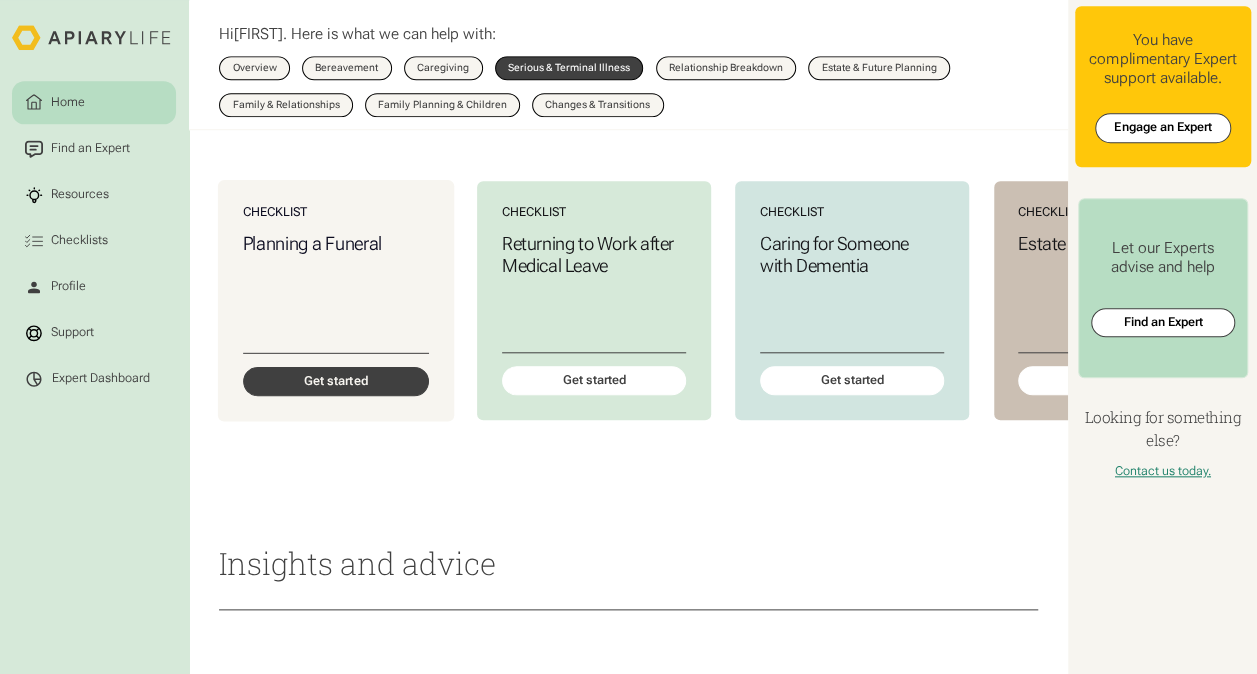 click on "Get started" at bounding box center (336, 381) 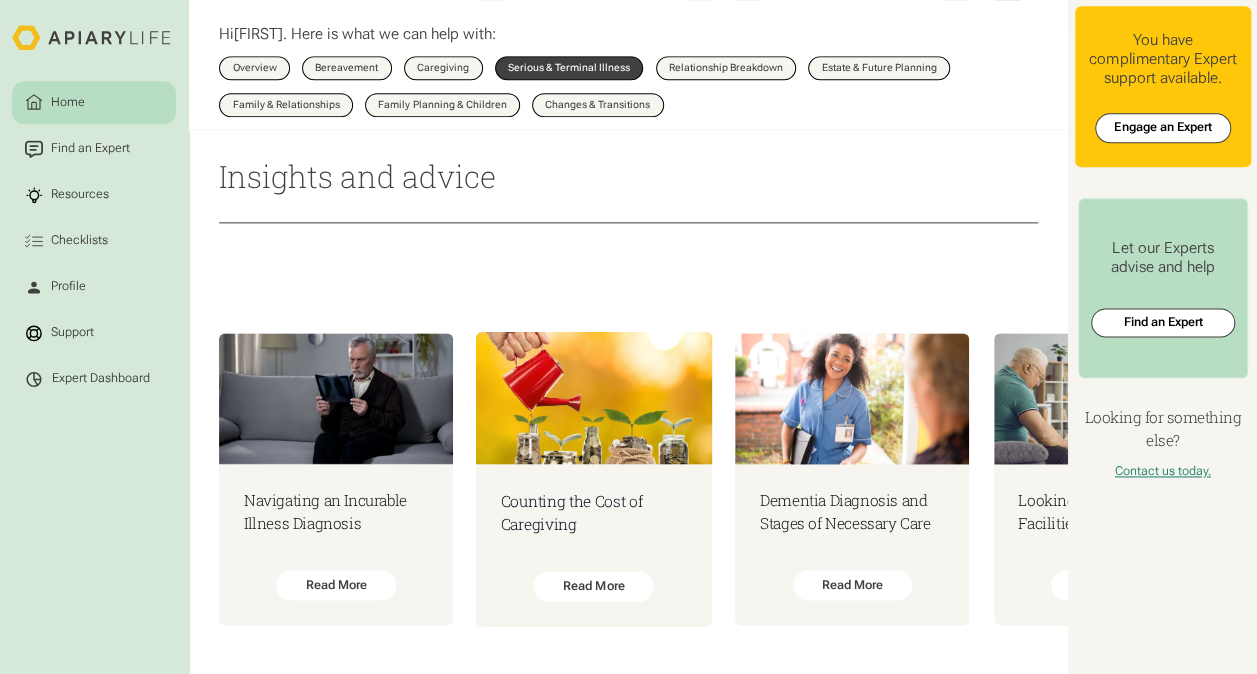 scroll, scrollTop: 1225, scrollLeft: 0, axis: vertical 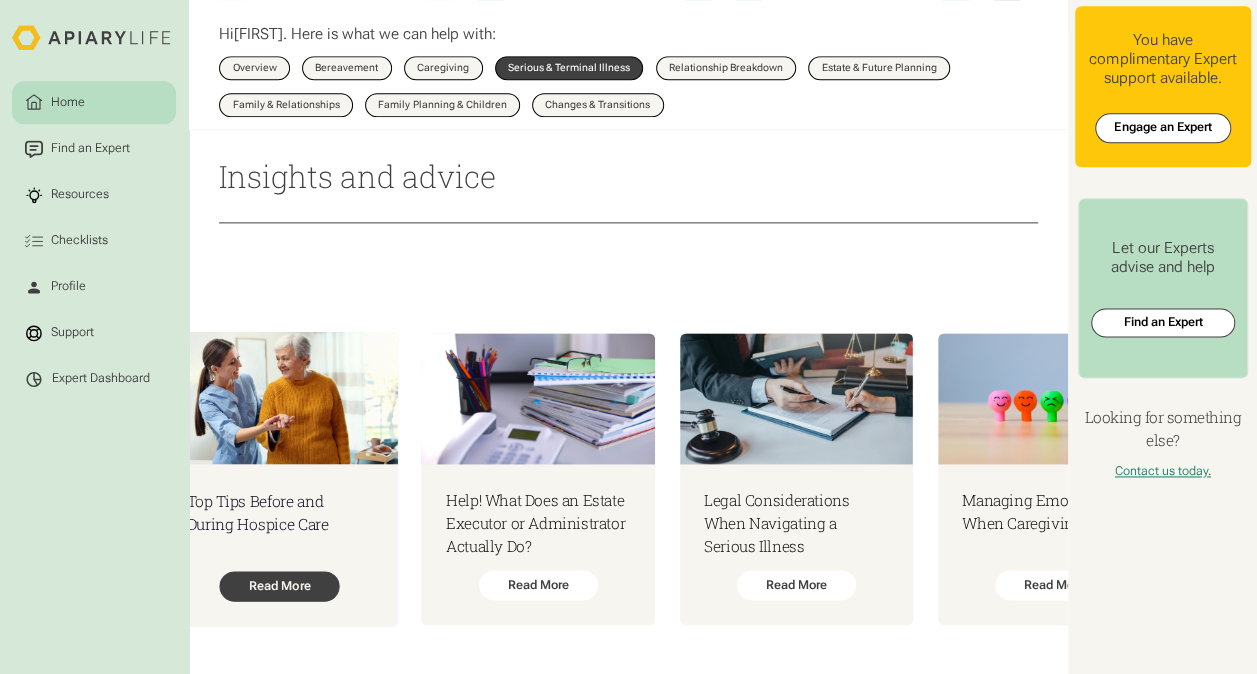click on "Read More" at bounding box center [280, 586] 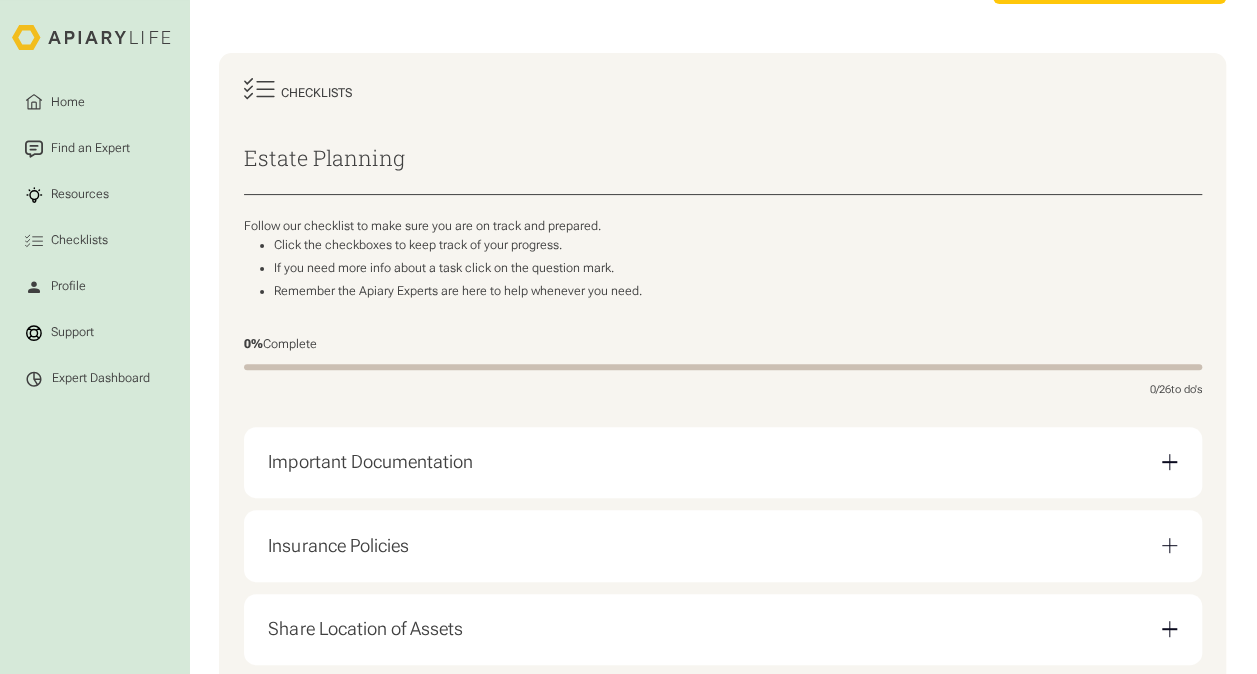 scroll, scrollTop: 400, scrollLeft: 0, axis: vertical 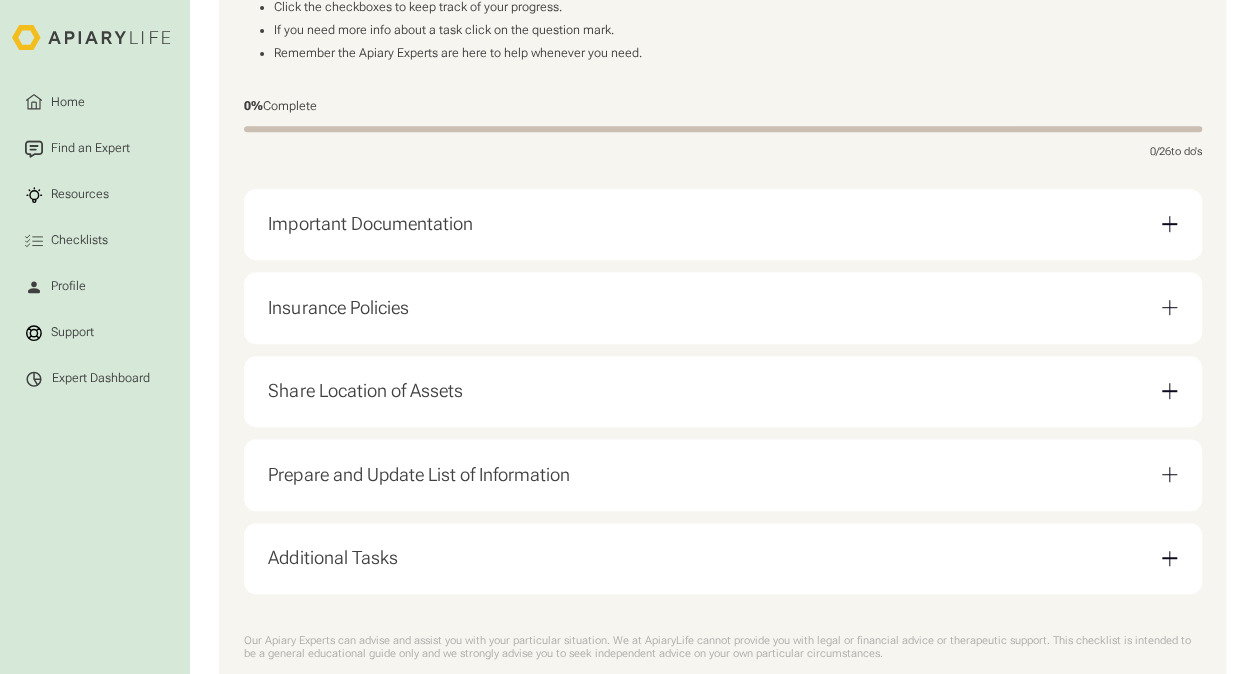 click at bounding box center (1170, 223) 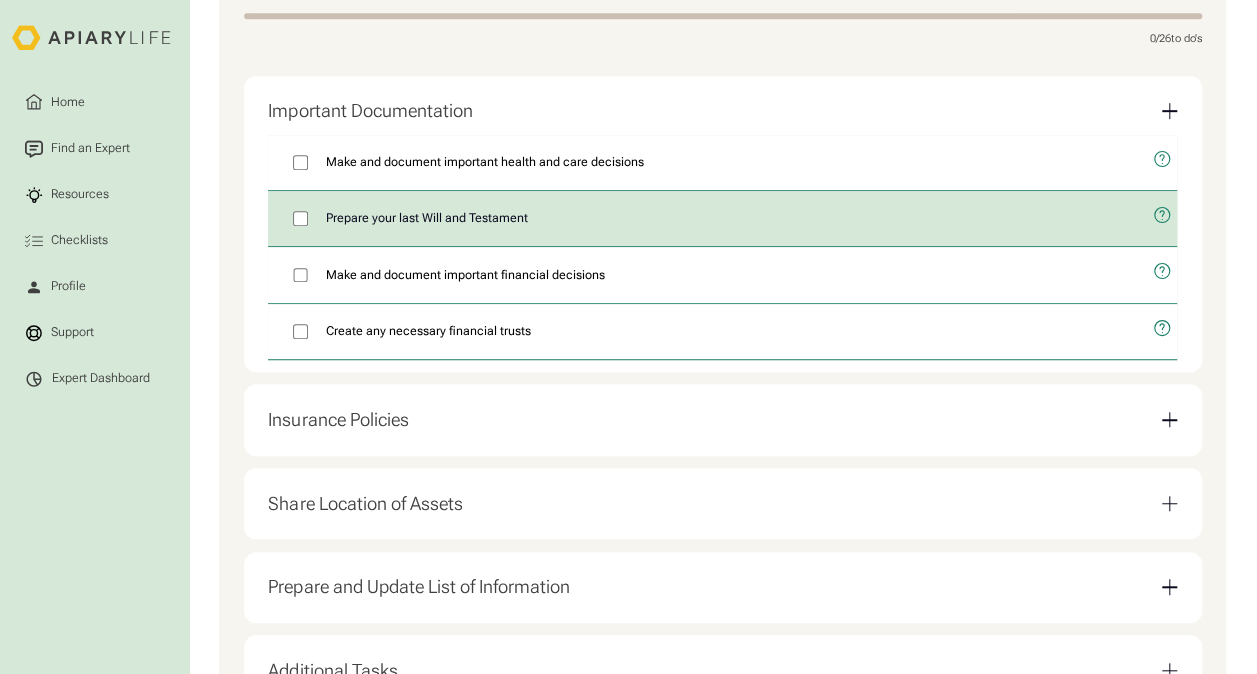 scroll, scrollTop: 600, scrollLeft: 0, axis: vertical 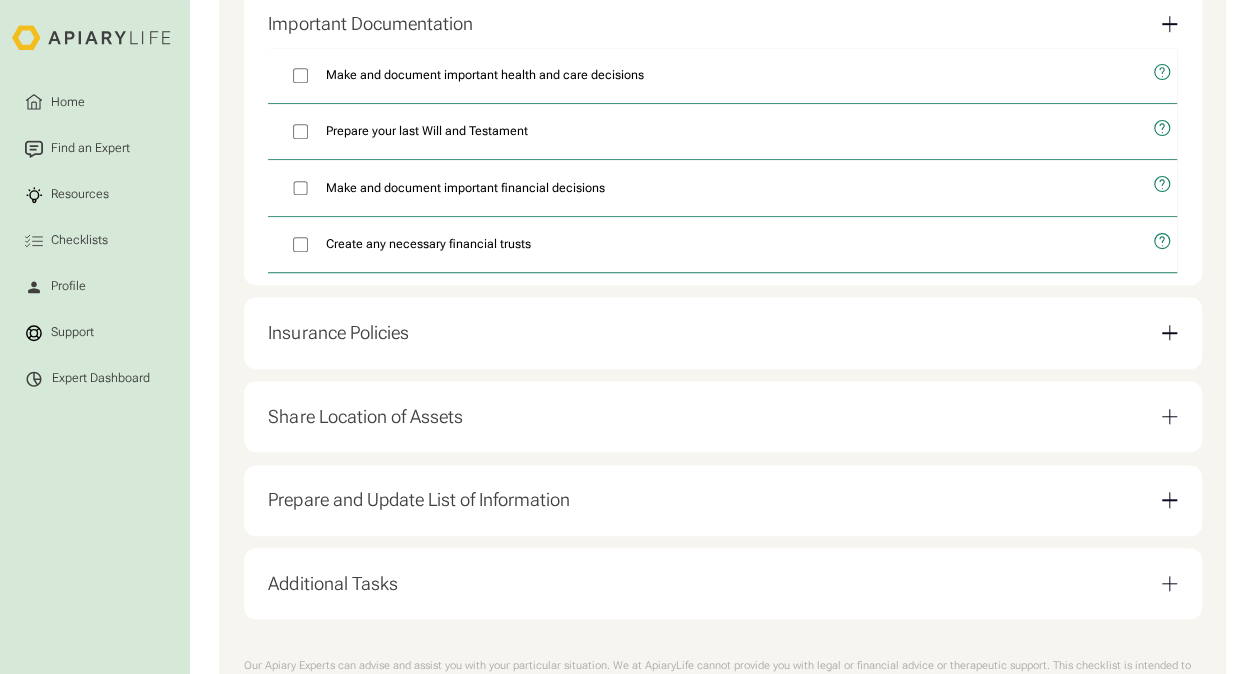 click on "Insurance Policies" at bounding box center [722, 333] 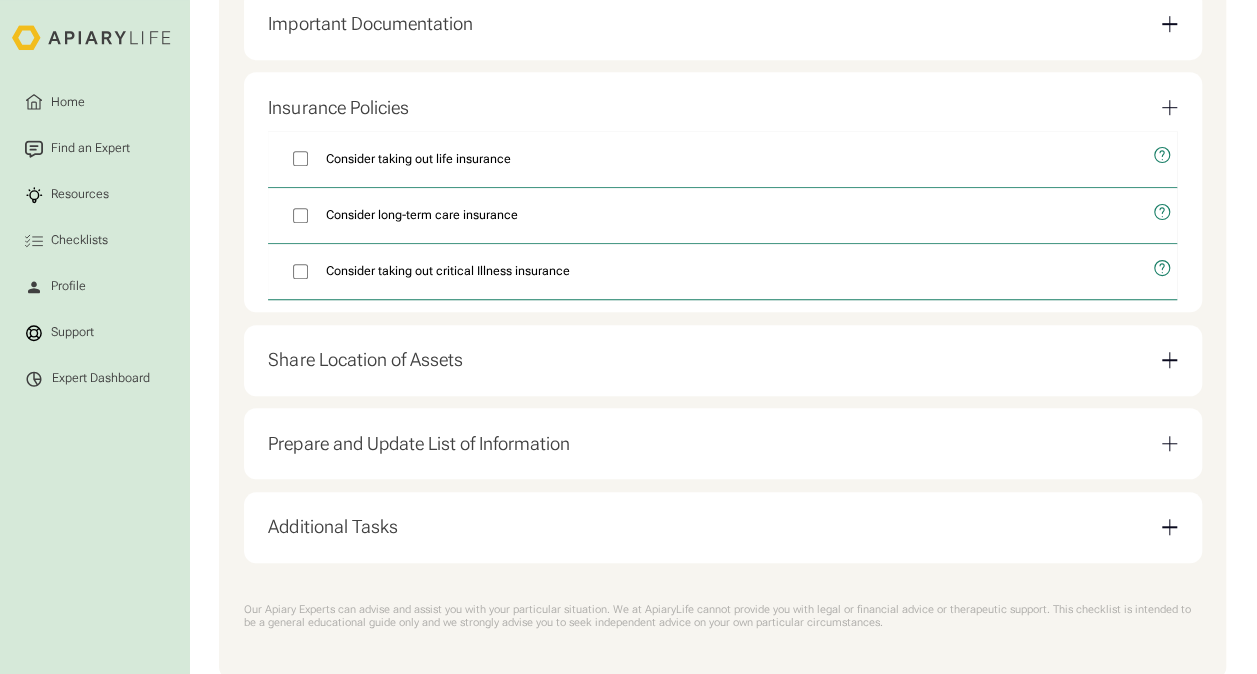 click at bounding box center [1169, 359] 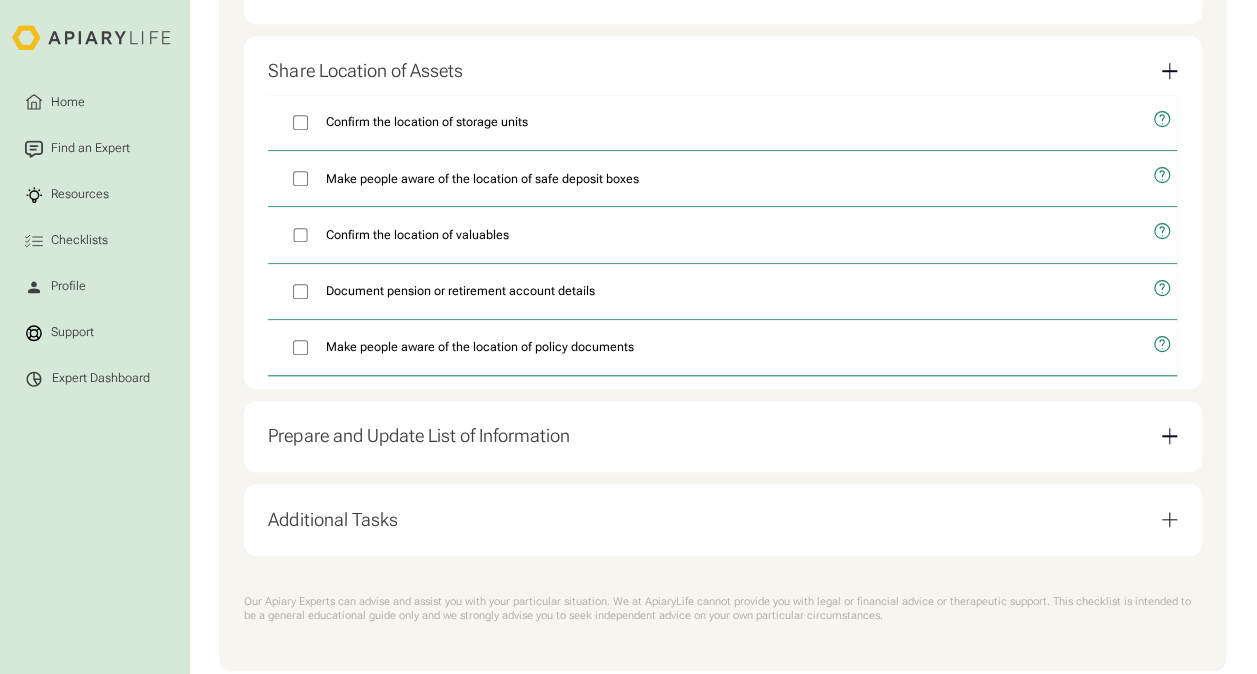 scroll, scrollTop: 778, scrollLeft: 0, axis: vertical 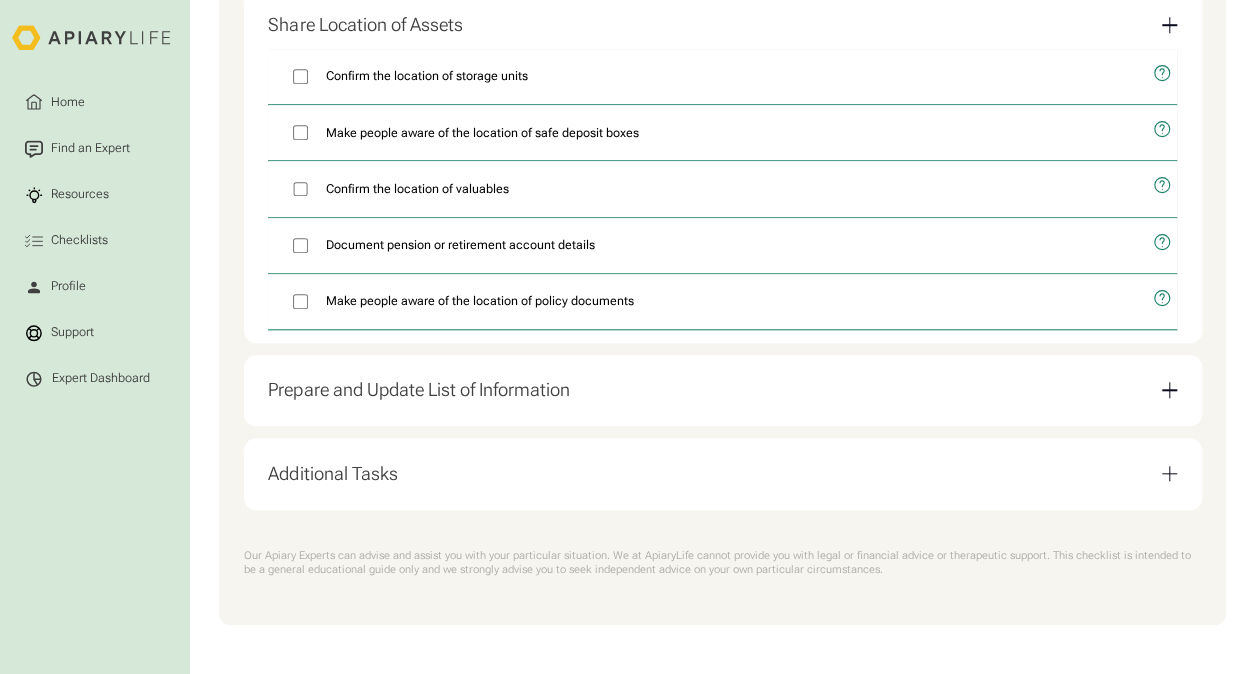 click on "Prepare and Update List of Information" at bounding box center (722, 390) 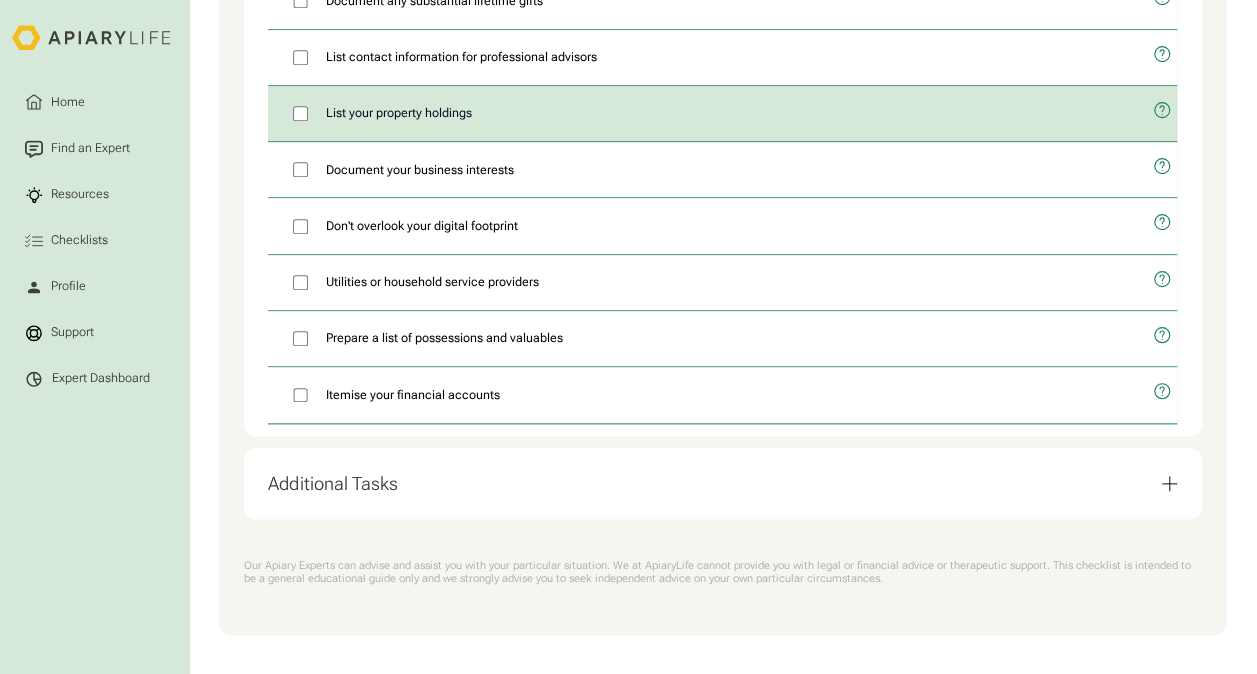 scroll, scrollTop: 948, scrollLeft: 0, axis: vertical 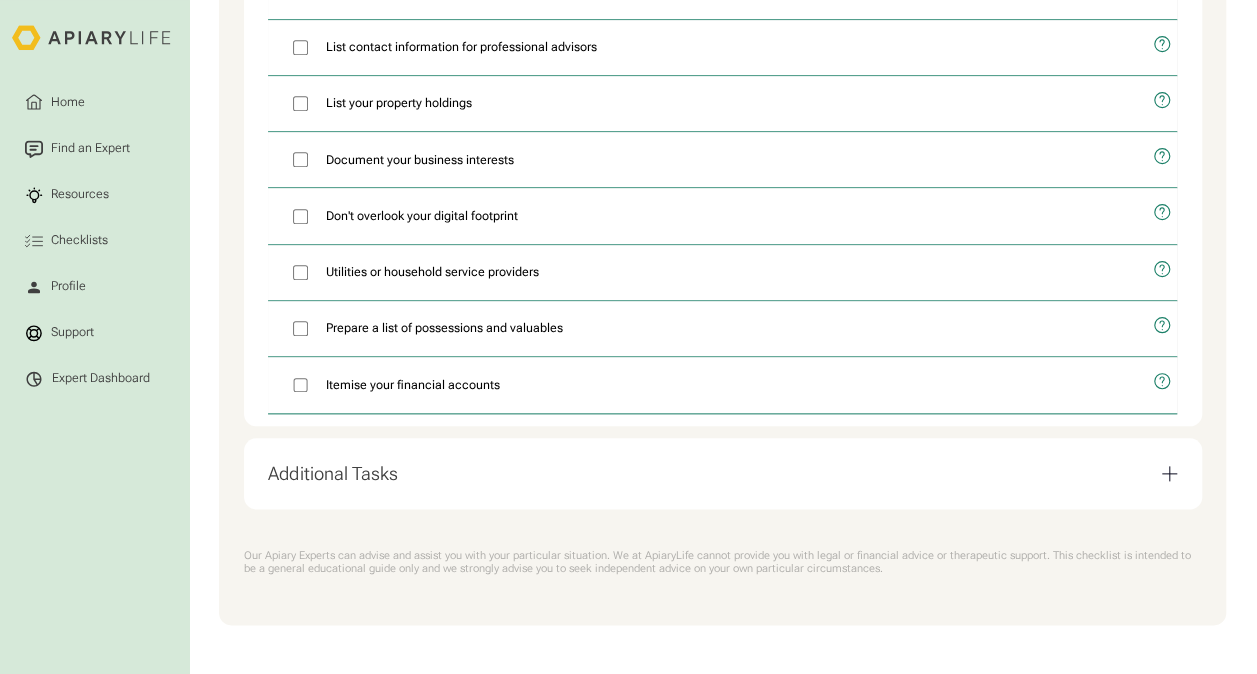click at bounding box center (1169, 473) 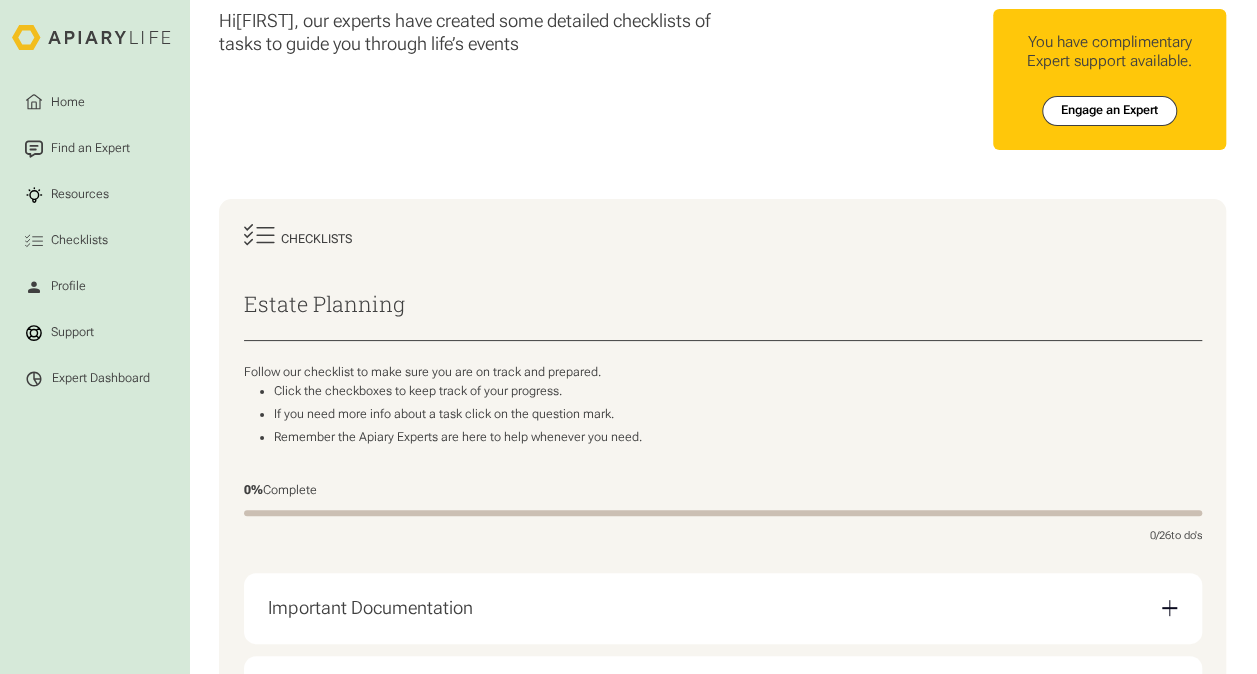 scroll, scrollTop: 0, scrollLeft: 0, axis: both 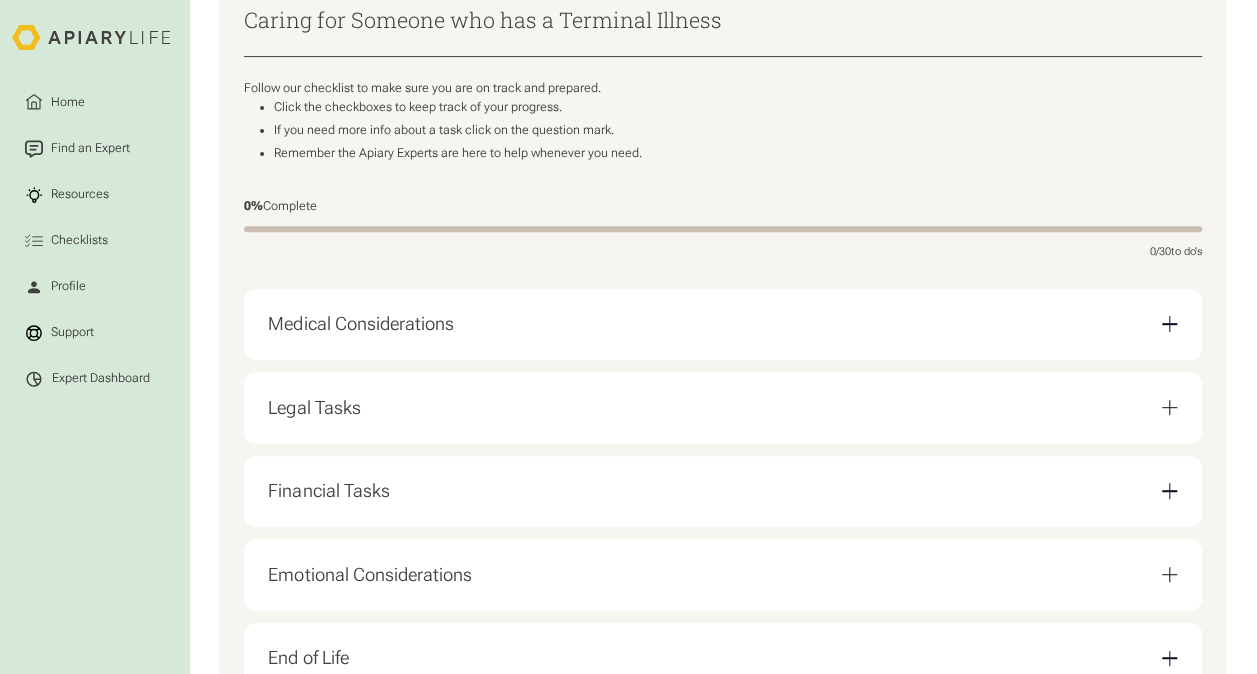 click at bounding box center (1169, 323) 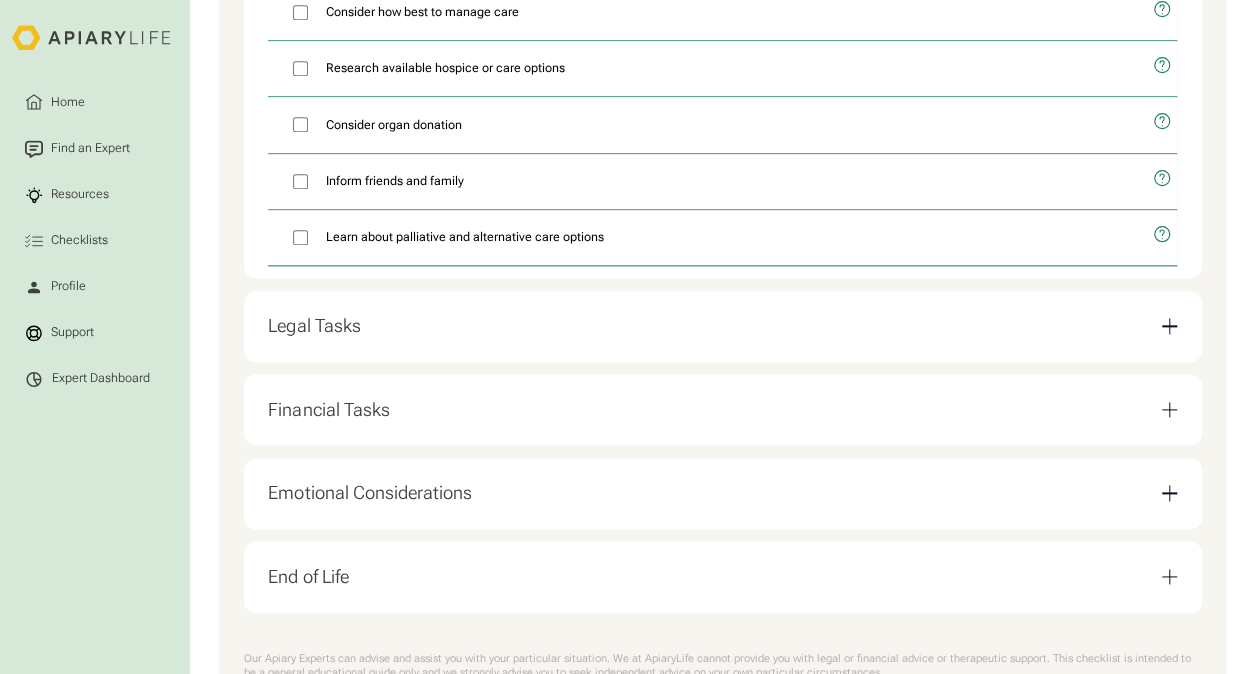 scroll, scrollTop: 1100, scrollLeft: 0, axis: vertical 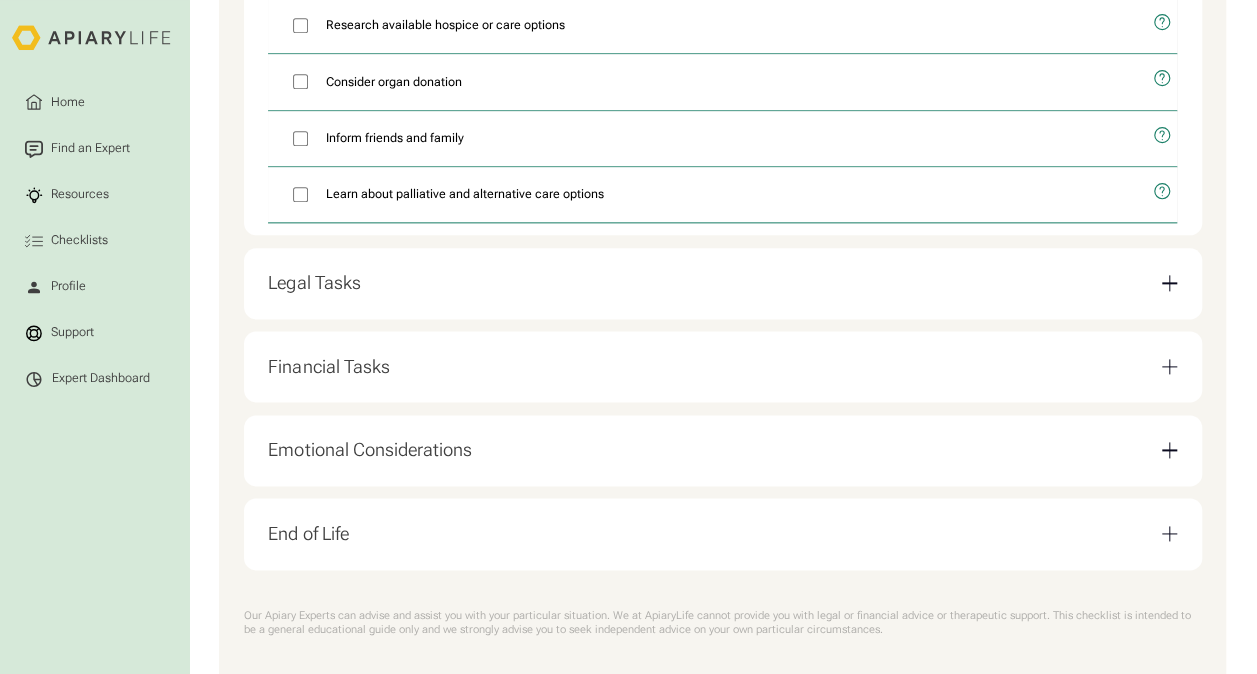 click at bounding box center (1169, 283) 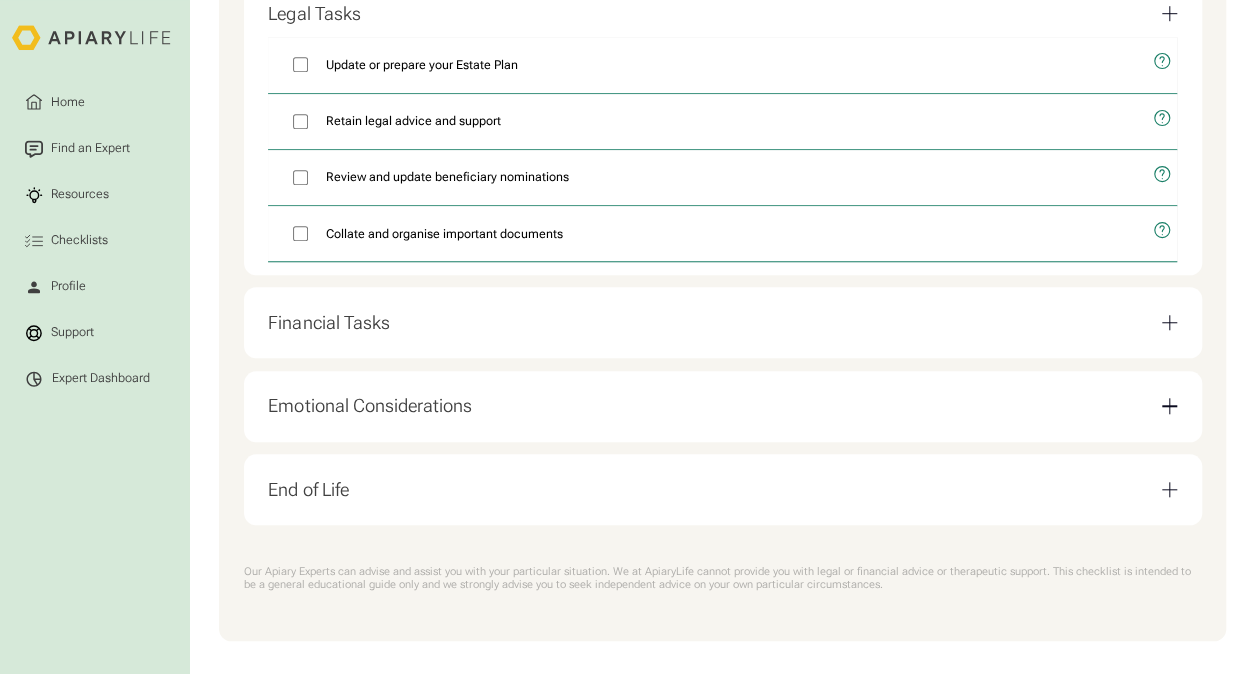 scroll, scrollTop: 722, scrollLeft: 0, axis: vertical 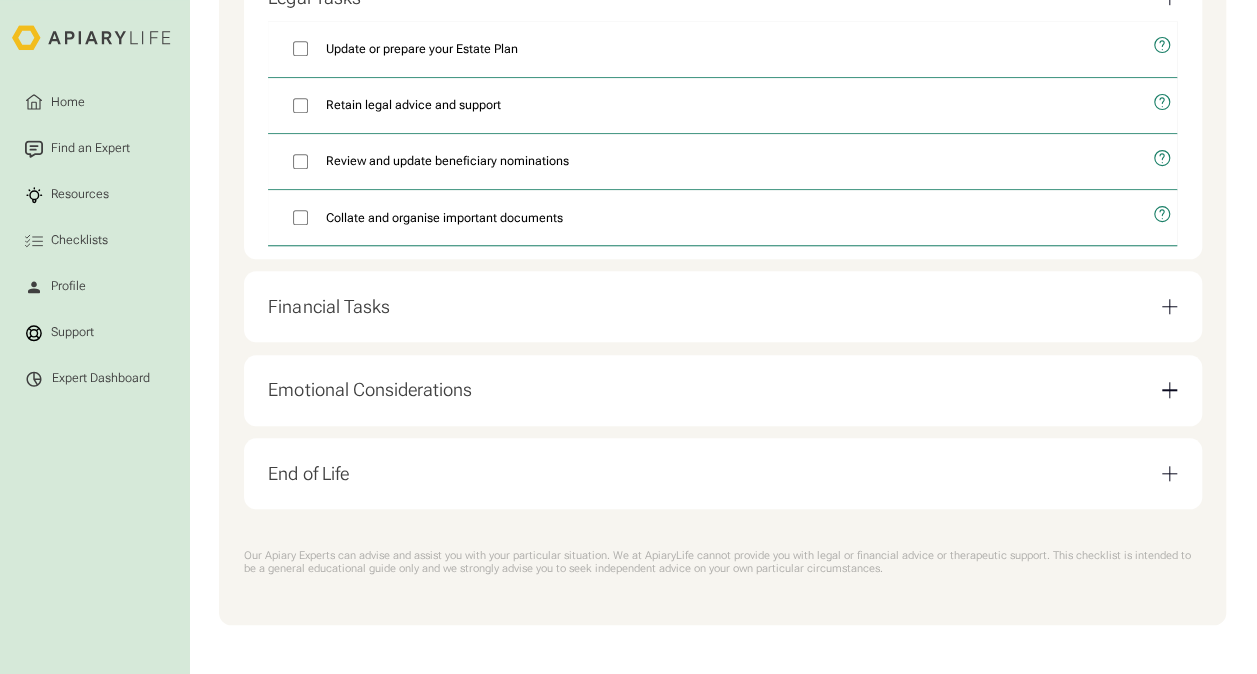 click at bounding box center (1169, 306) 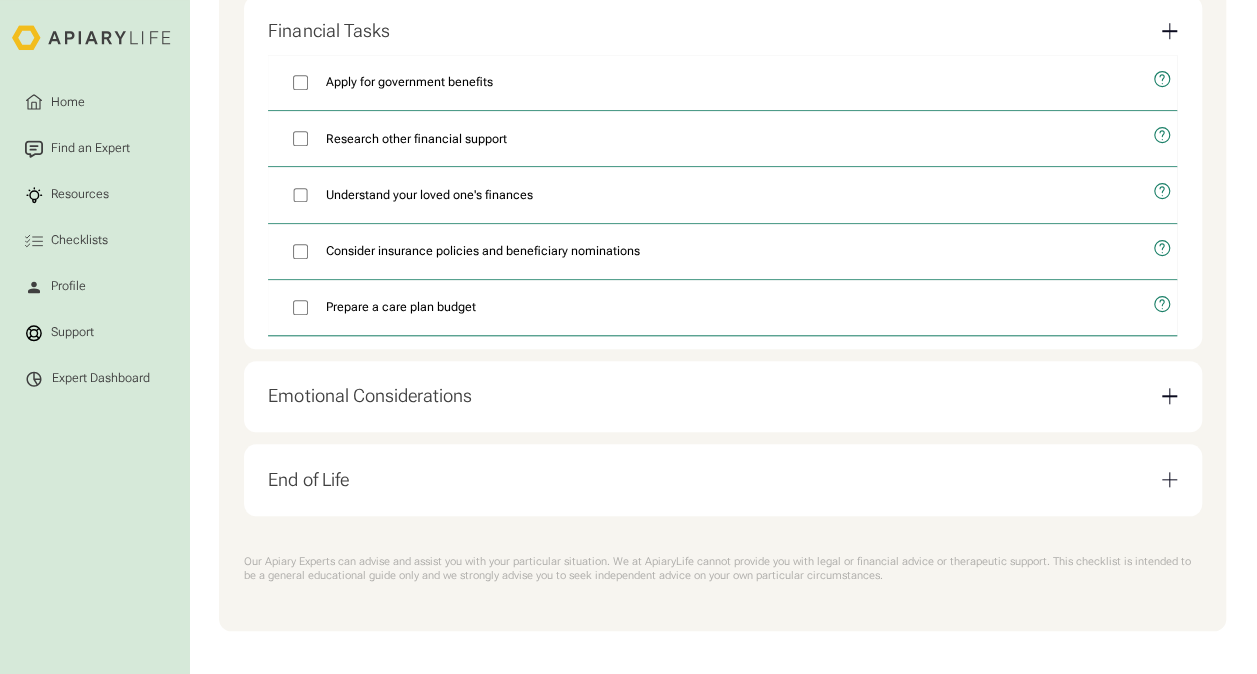 scroll, scrollTop: 778, scrollLeft: 0, axis: vertical 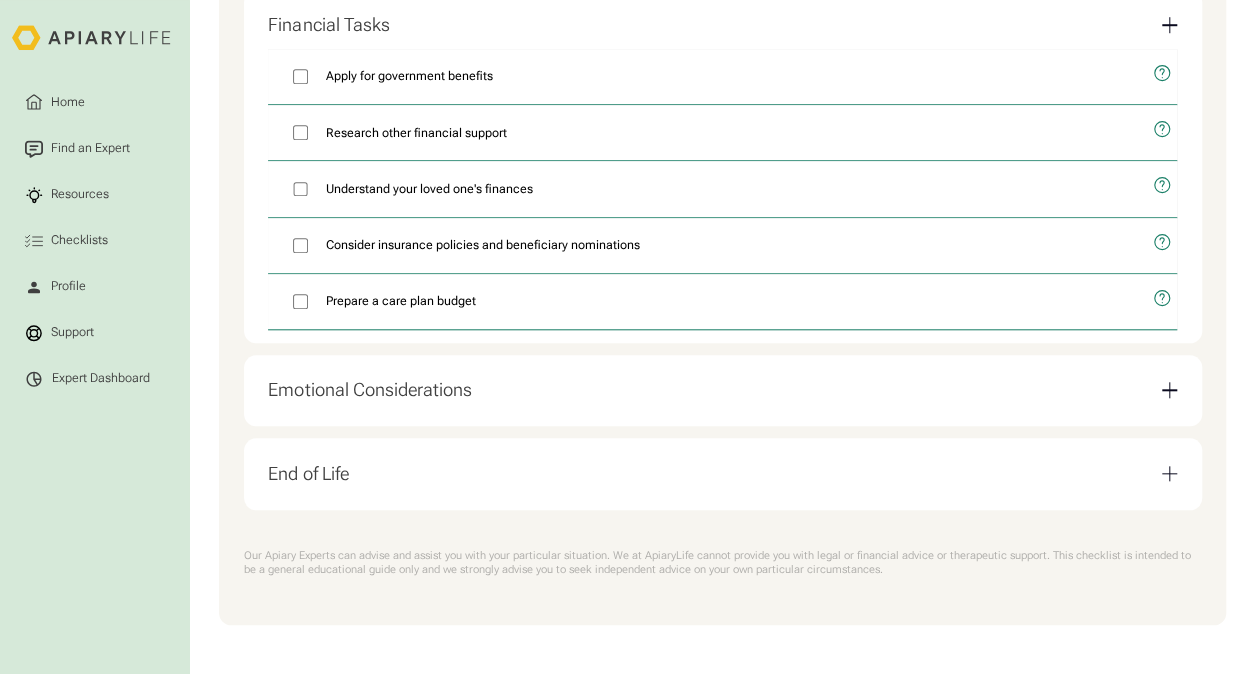 click on "Emotional Considerations" at bounding box center (722, 390) 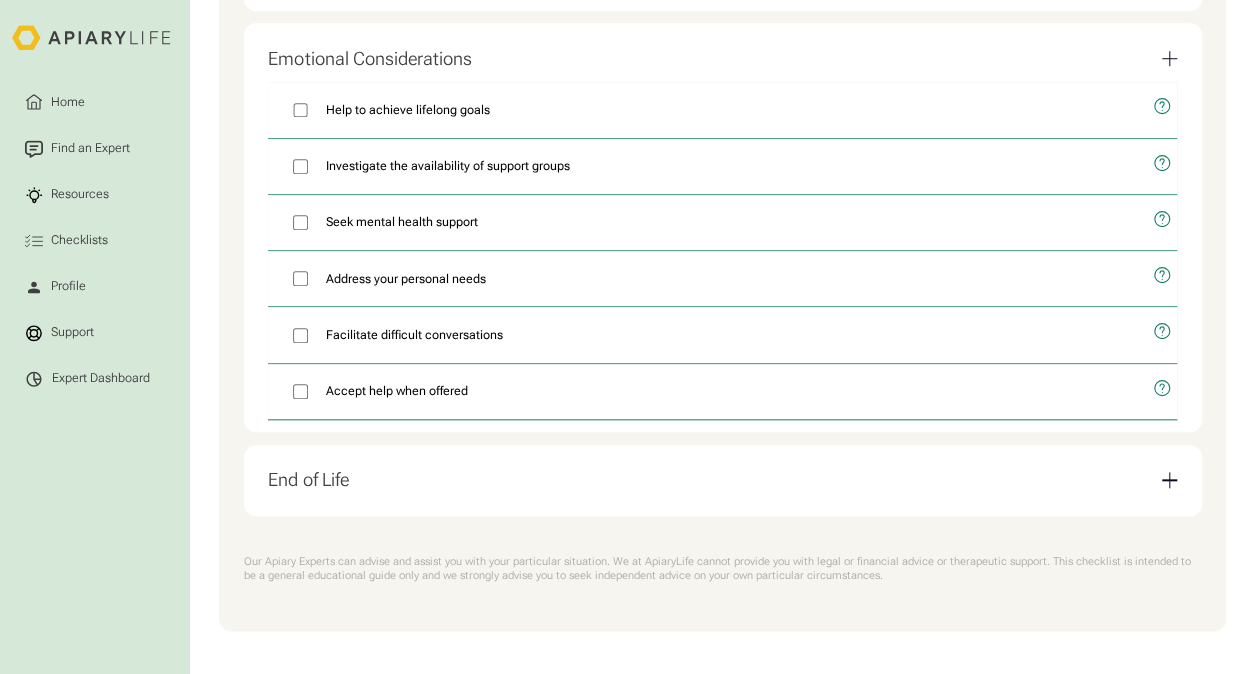 scroll, scrollTop: 835, scrollLeft: 0, axis: vertical 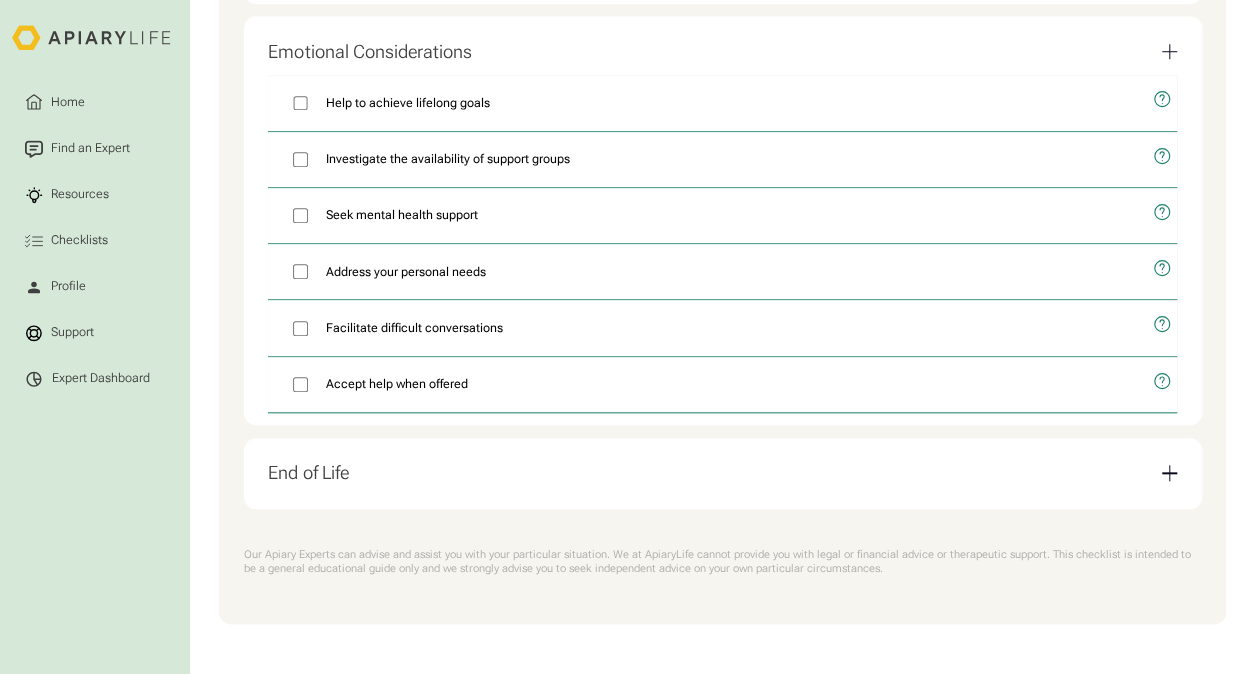 click on "End of Life" at bounding box center [722, 473] 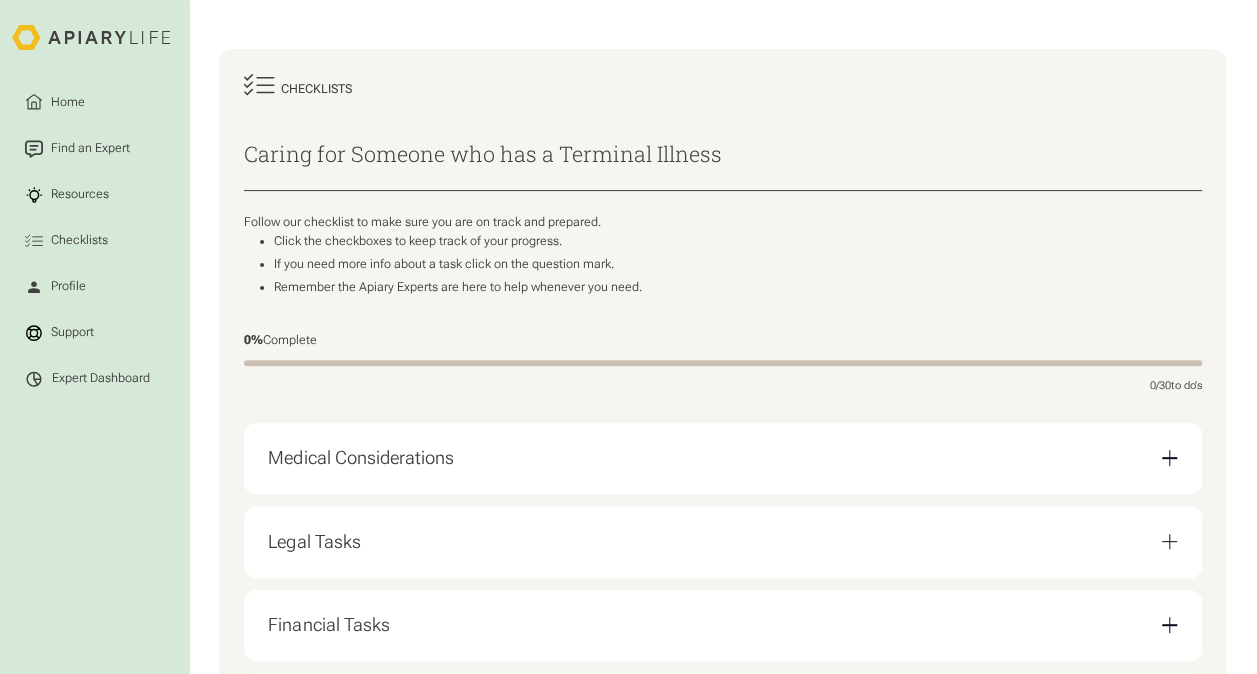 scroll, scrollTop: 0, scrollLeft: 0, axis: both 